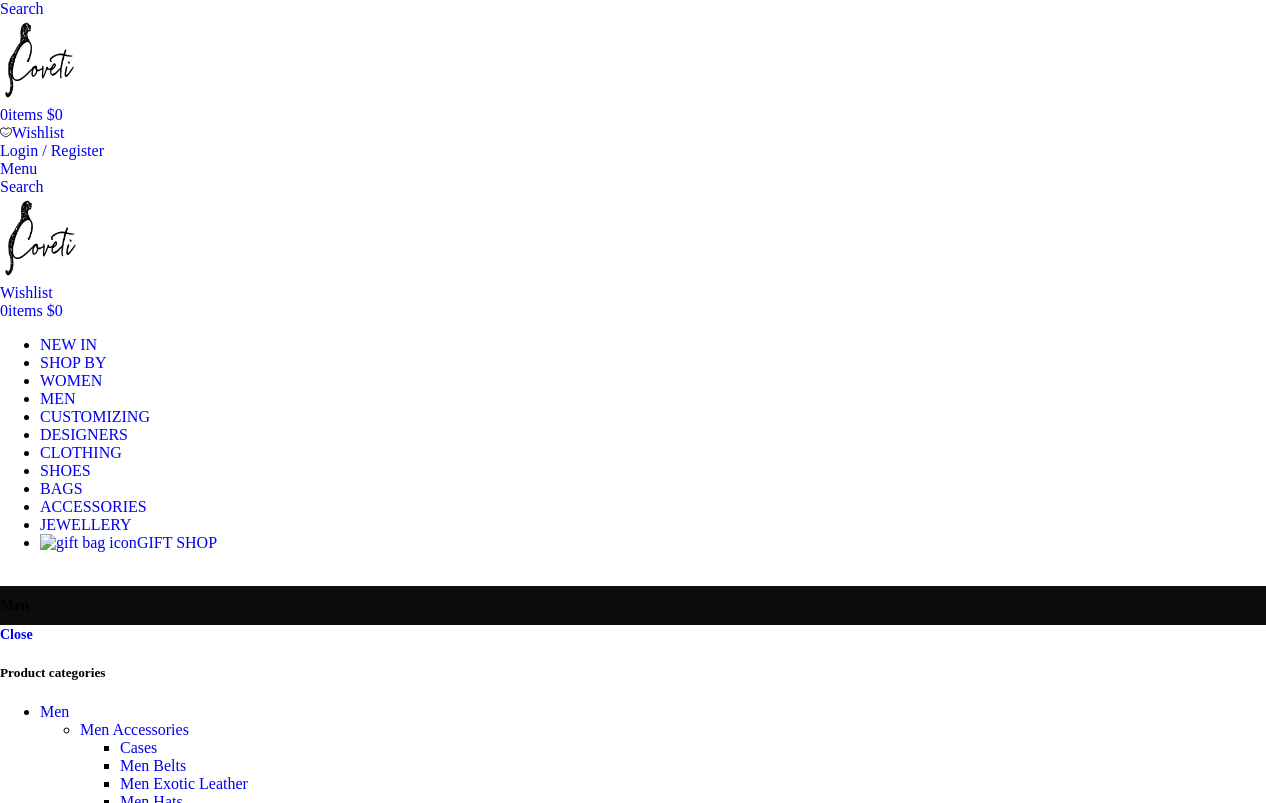scroll, scrollTop: 0, scrollLeft: 0, axis: both 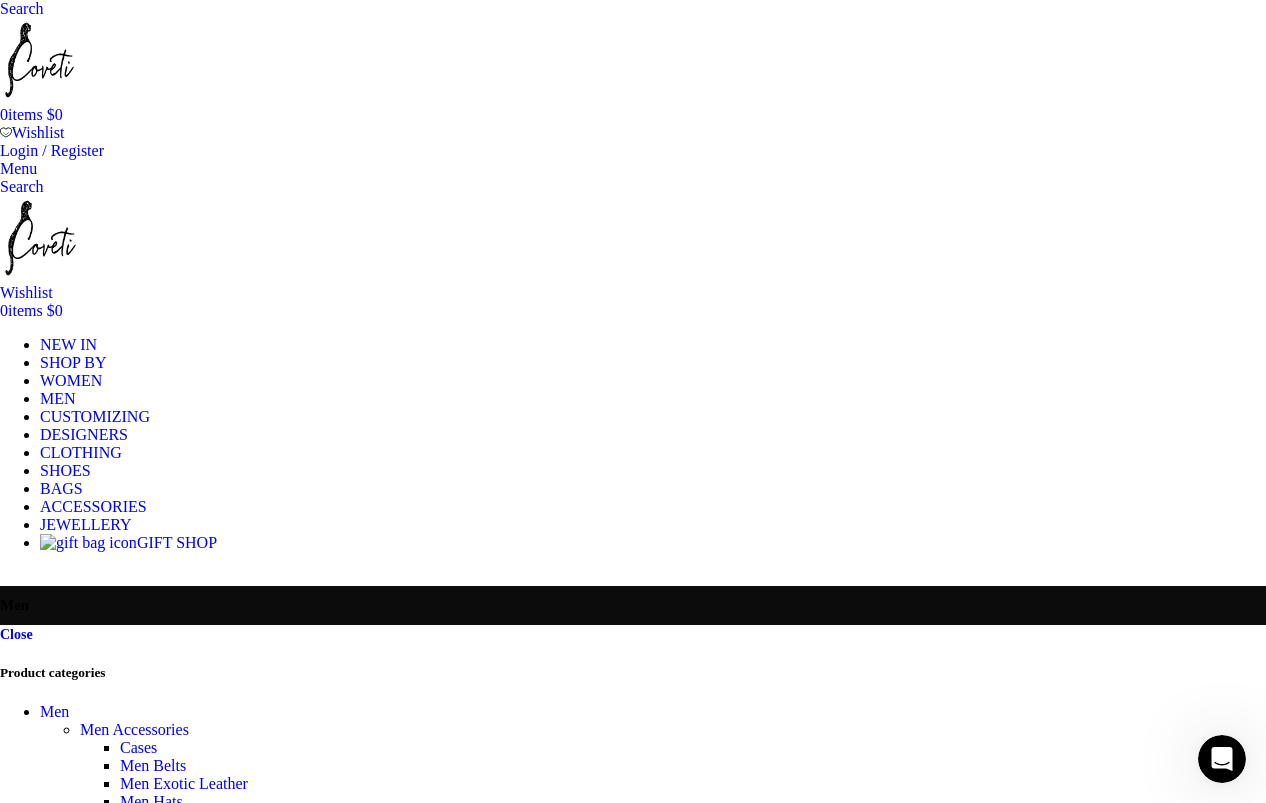 click on "VIEW ALL" at bounding box center [-463, 1032] 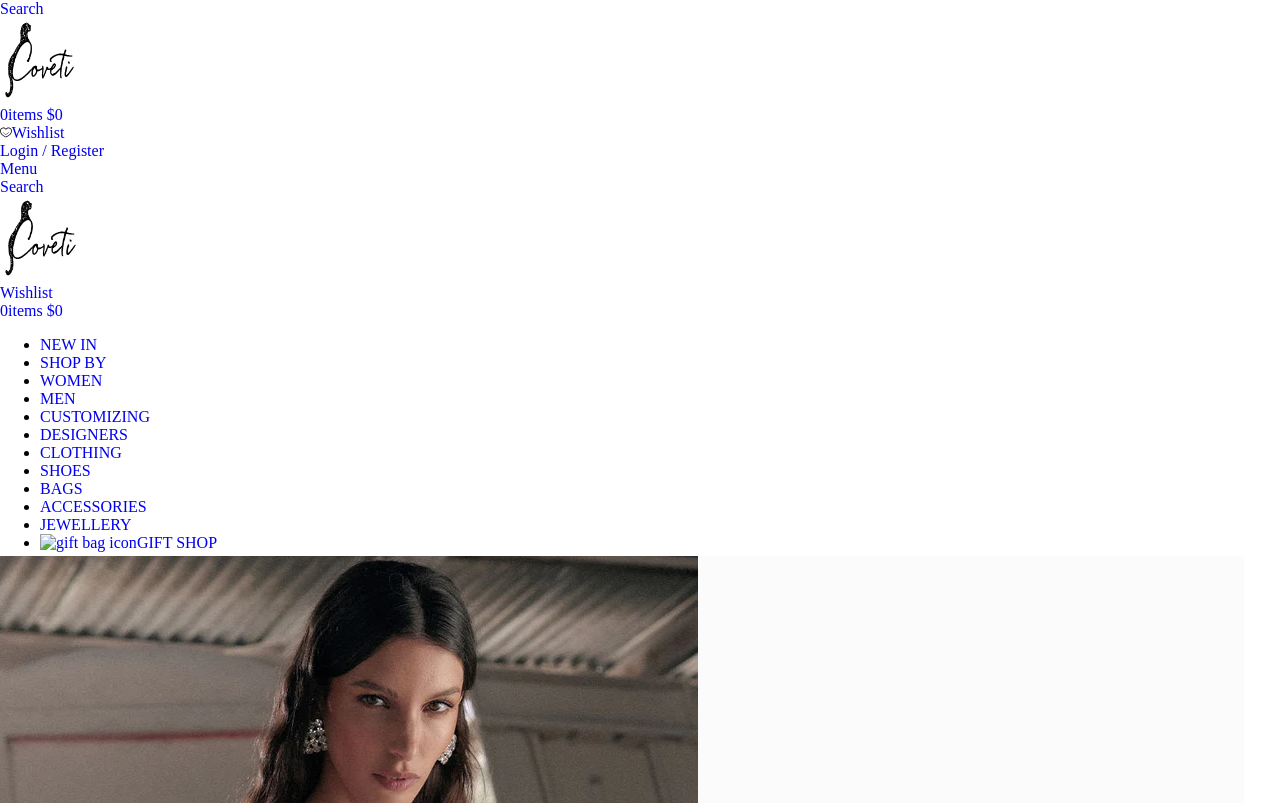 scroll, scrollTop: 1712, scrollLeft: 0, axis: vertical 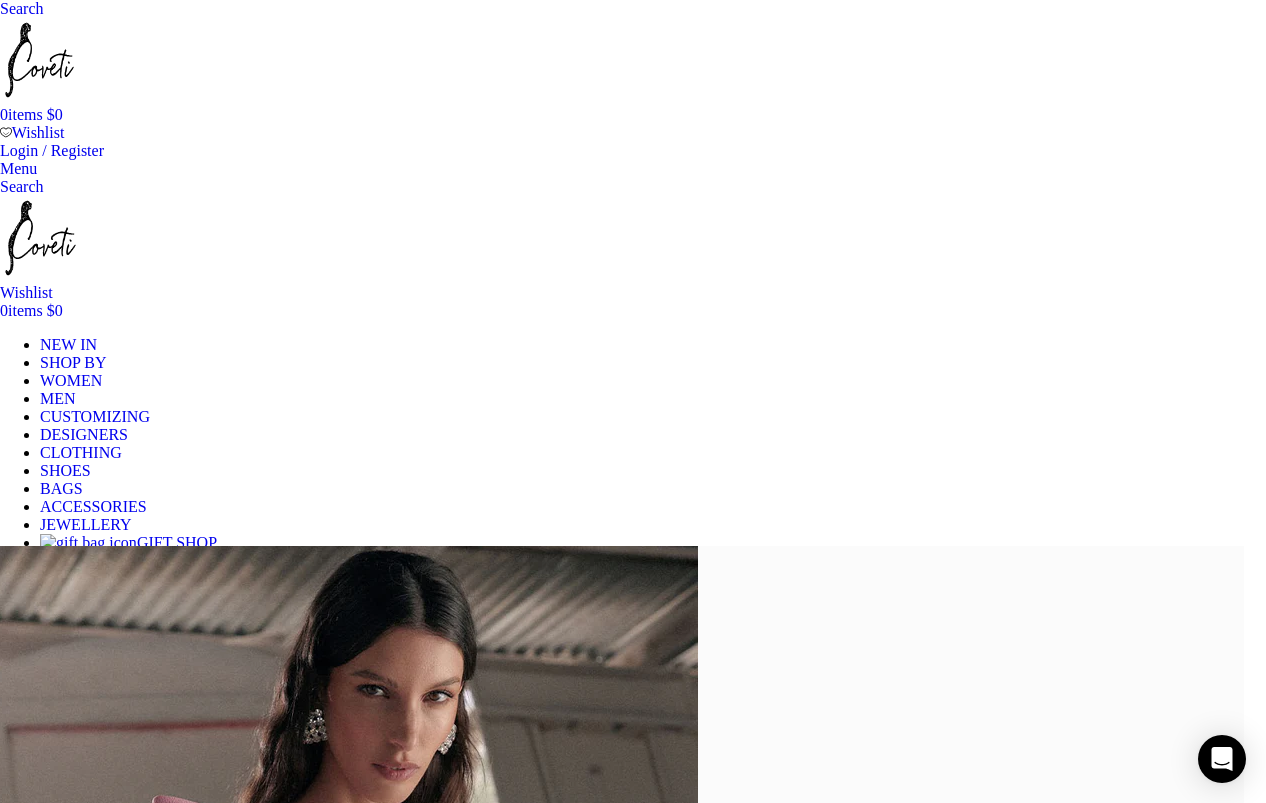 click on "Search" at bounding box center [22, 8] 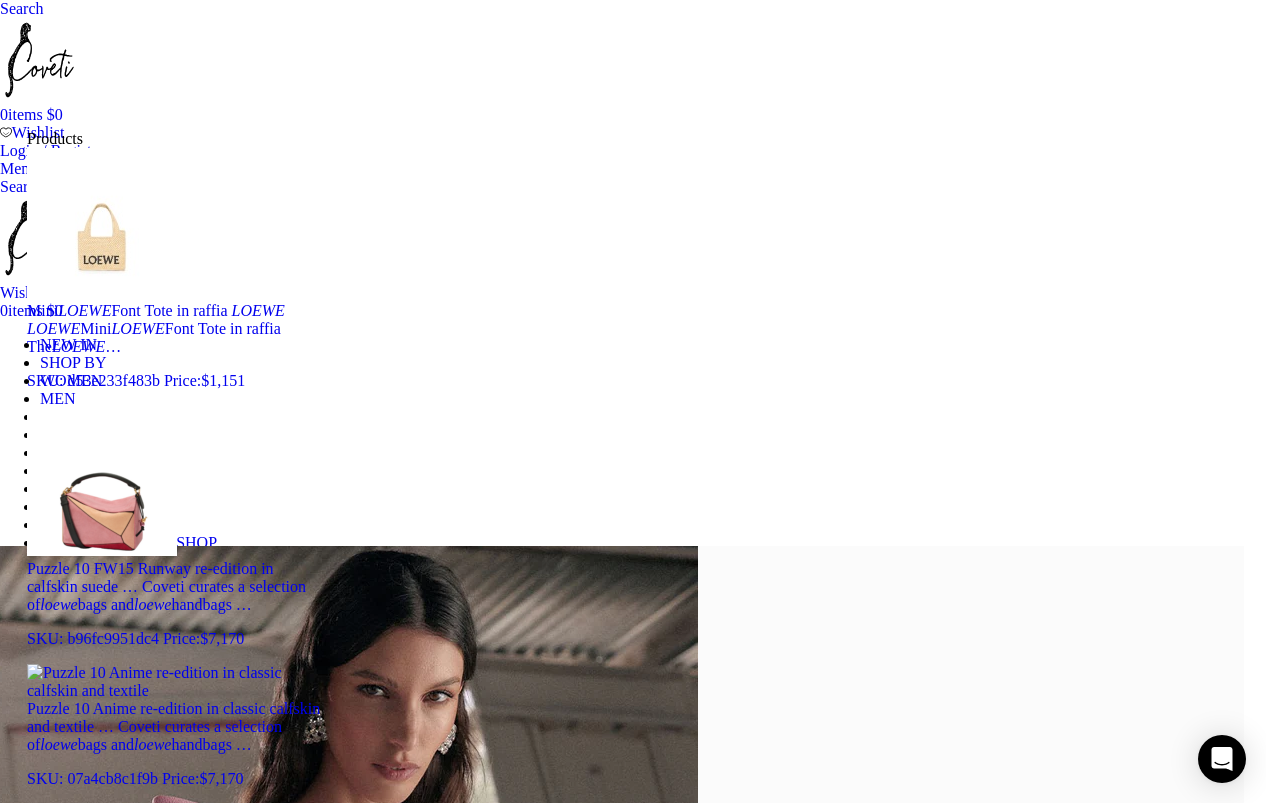 type on "loewe" 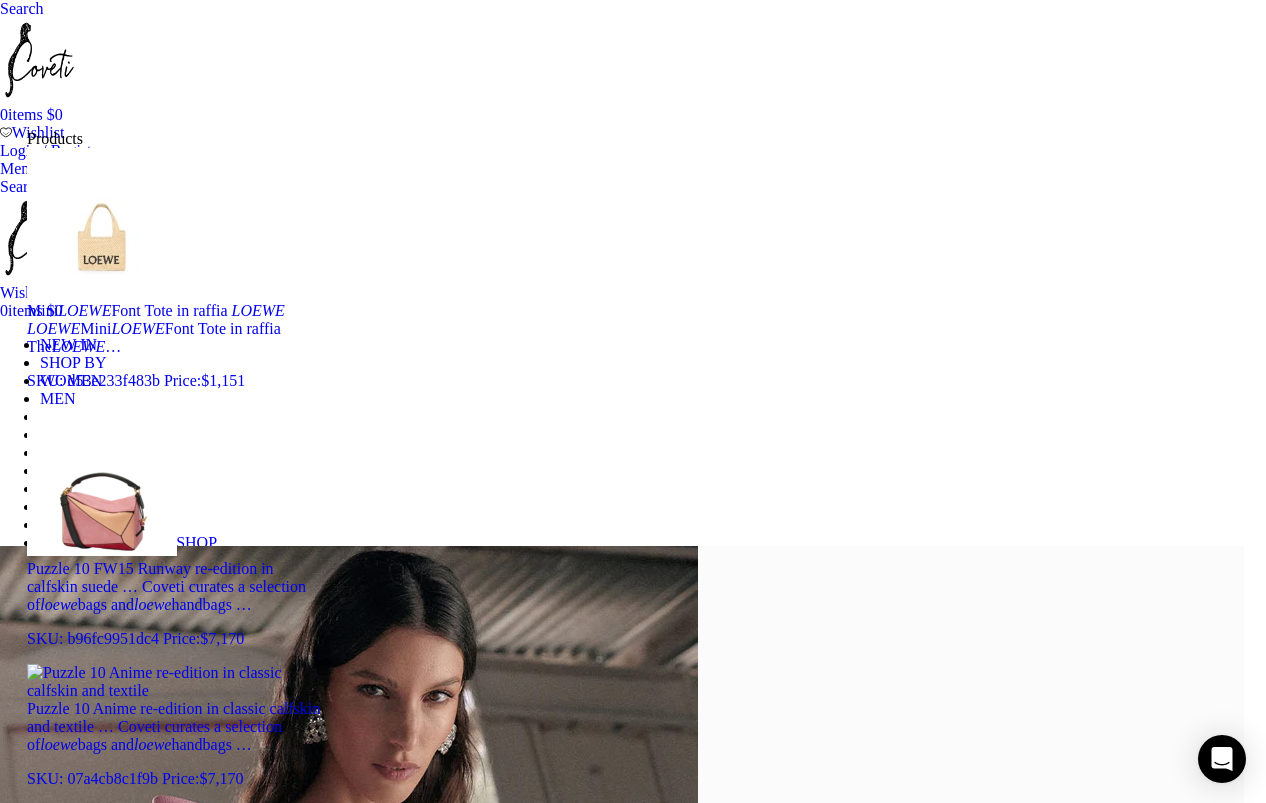 click on "Search" at bounding box center (210, 843) 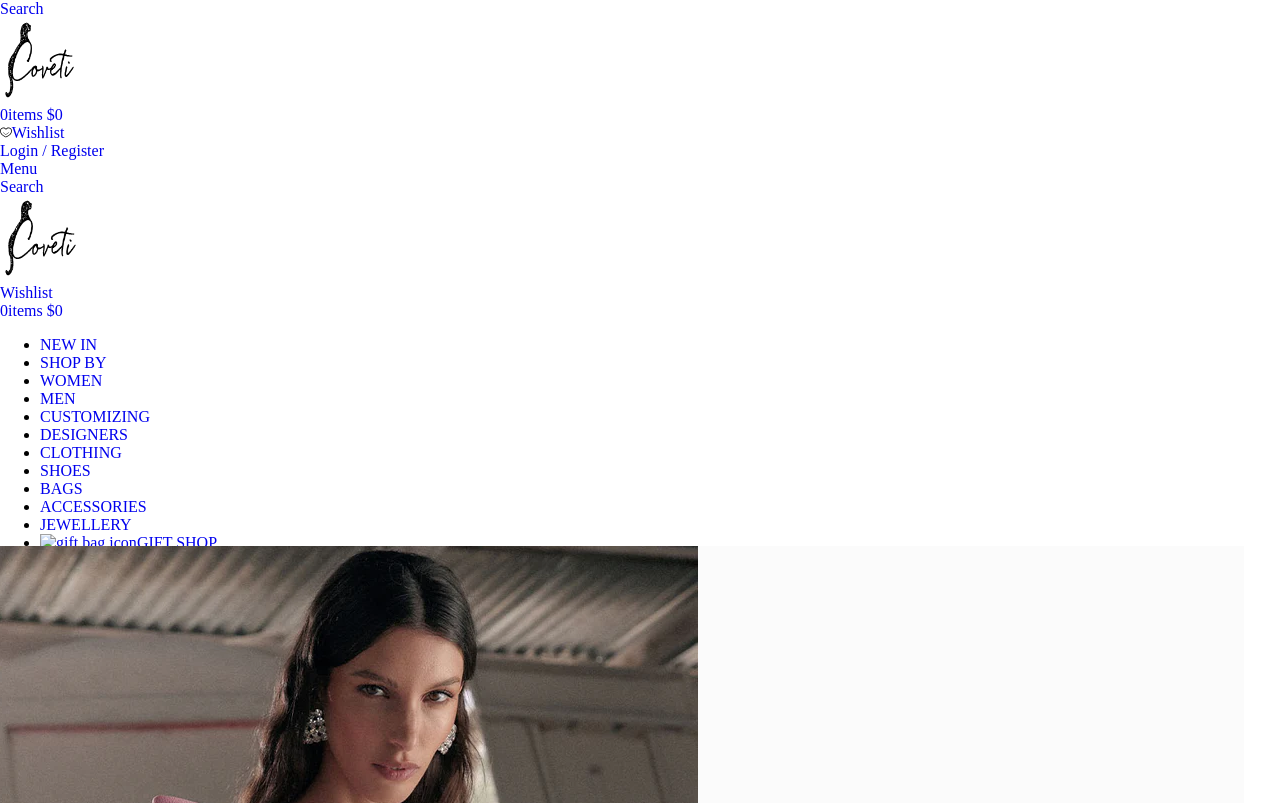 scroll, scrollTop: 0, scrollLeft: 0, axis: both 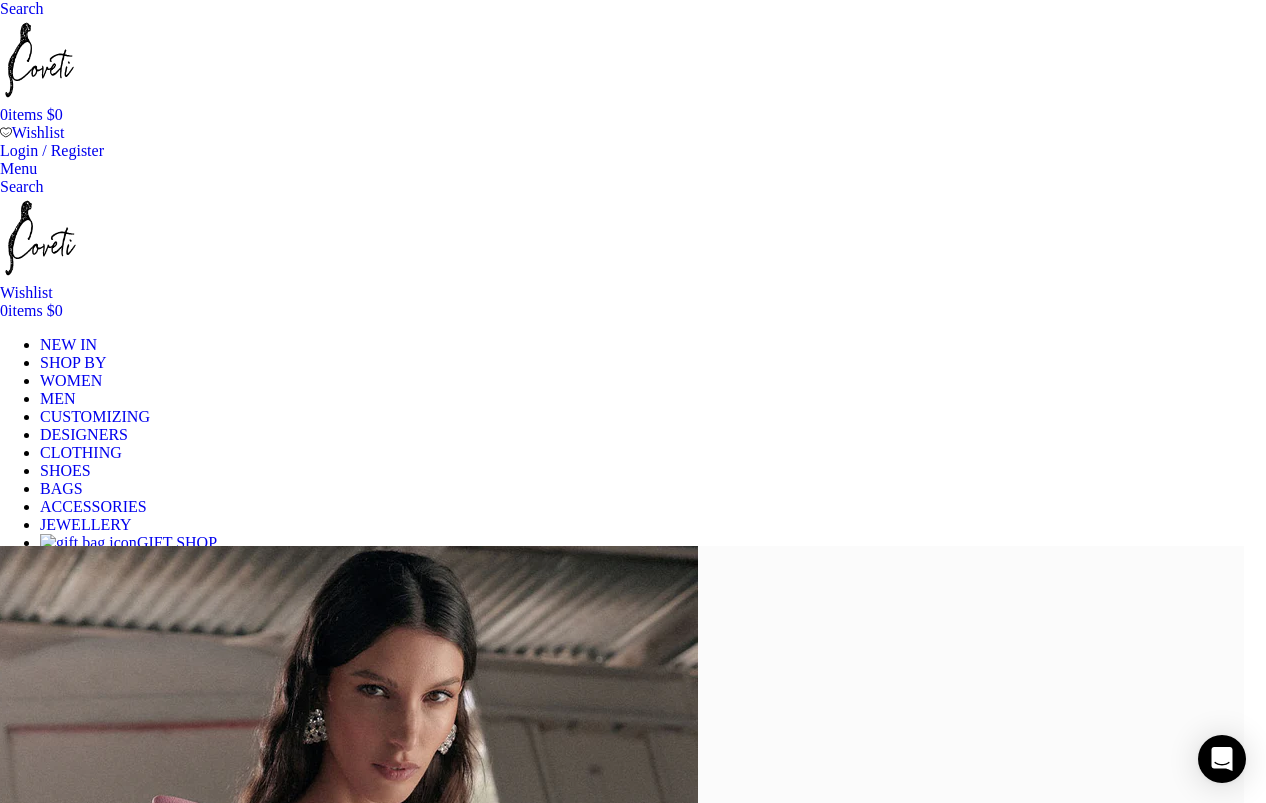 click at bounding box center [0, 8] 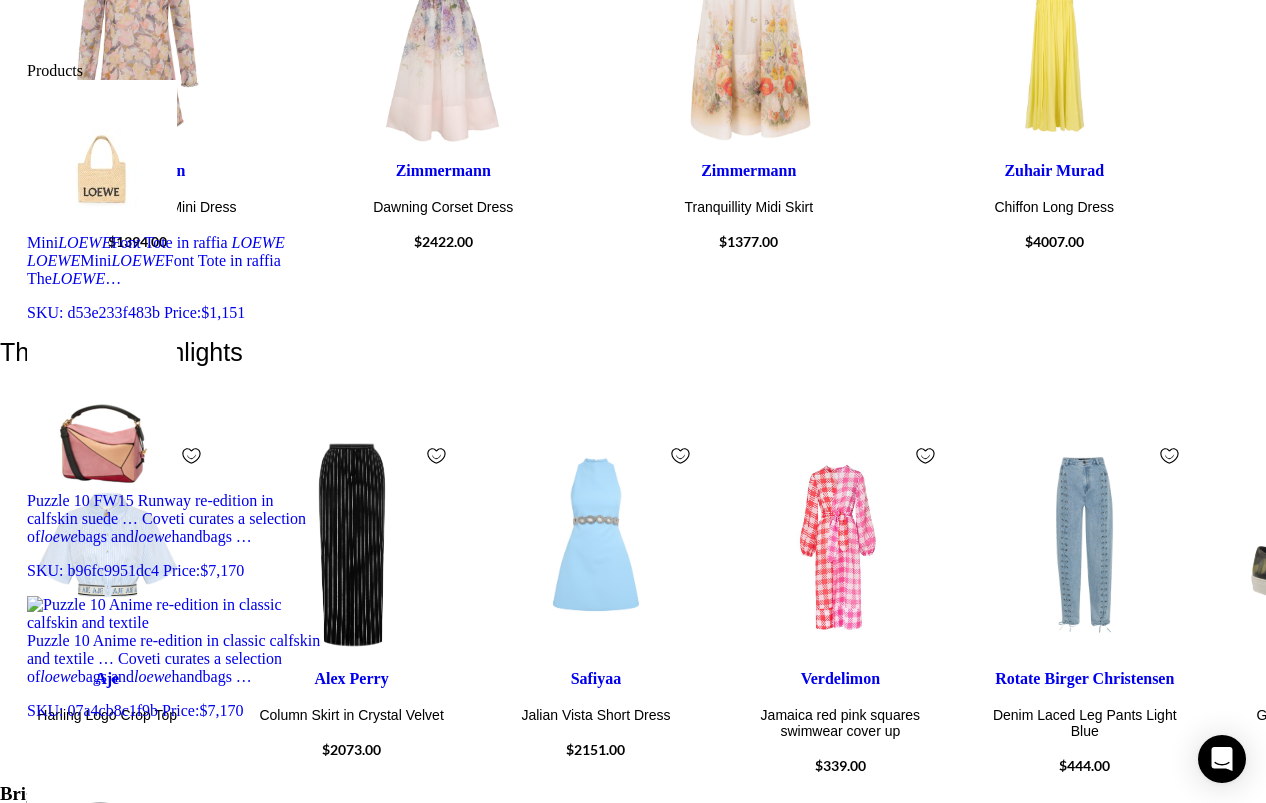 scroll, scrollTop: 3673, scrollLeft: 0, axis: vertical 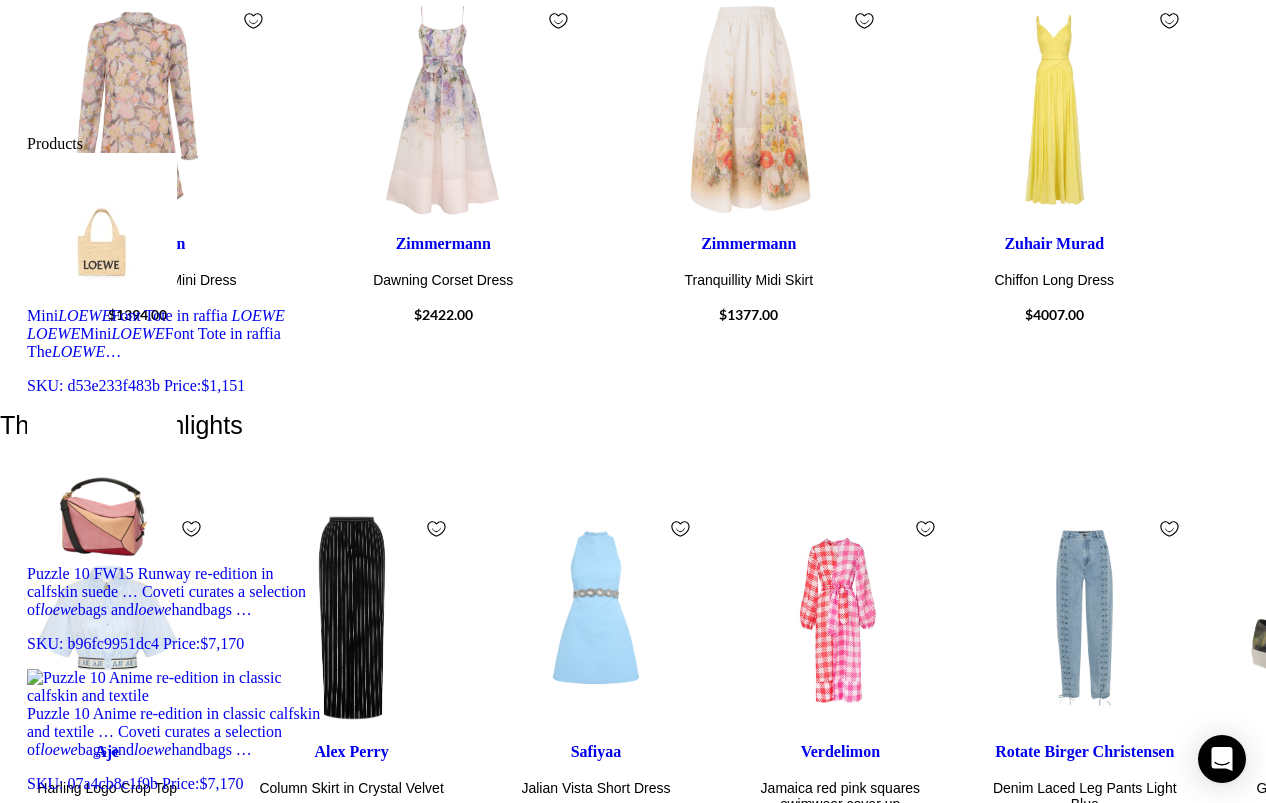 type on "Loeweee" 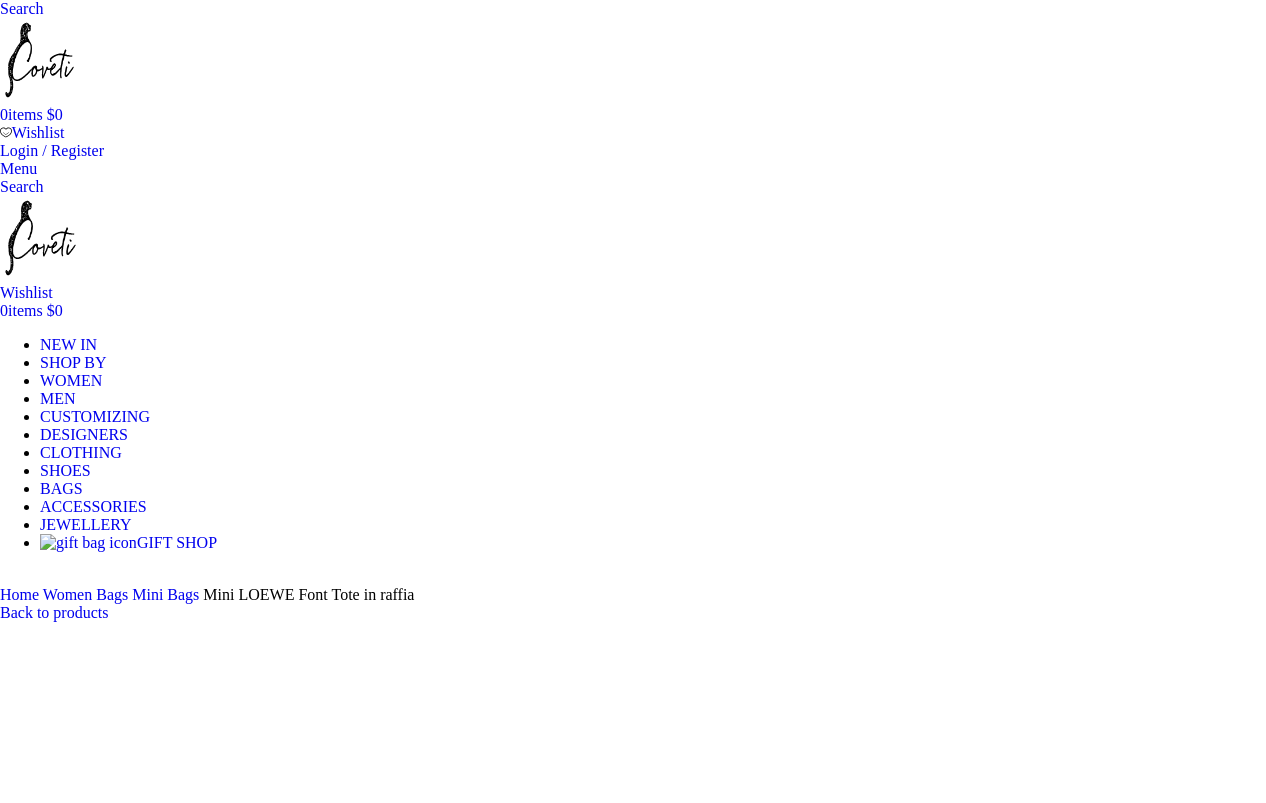 scroll, scrollTop: 0, scrollLeft: 0, axis: both 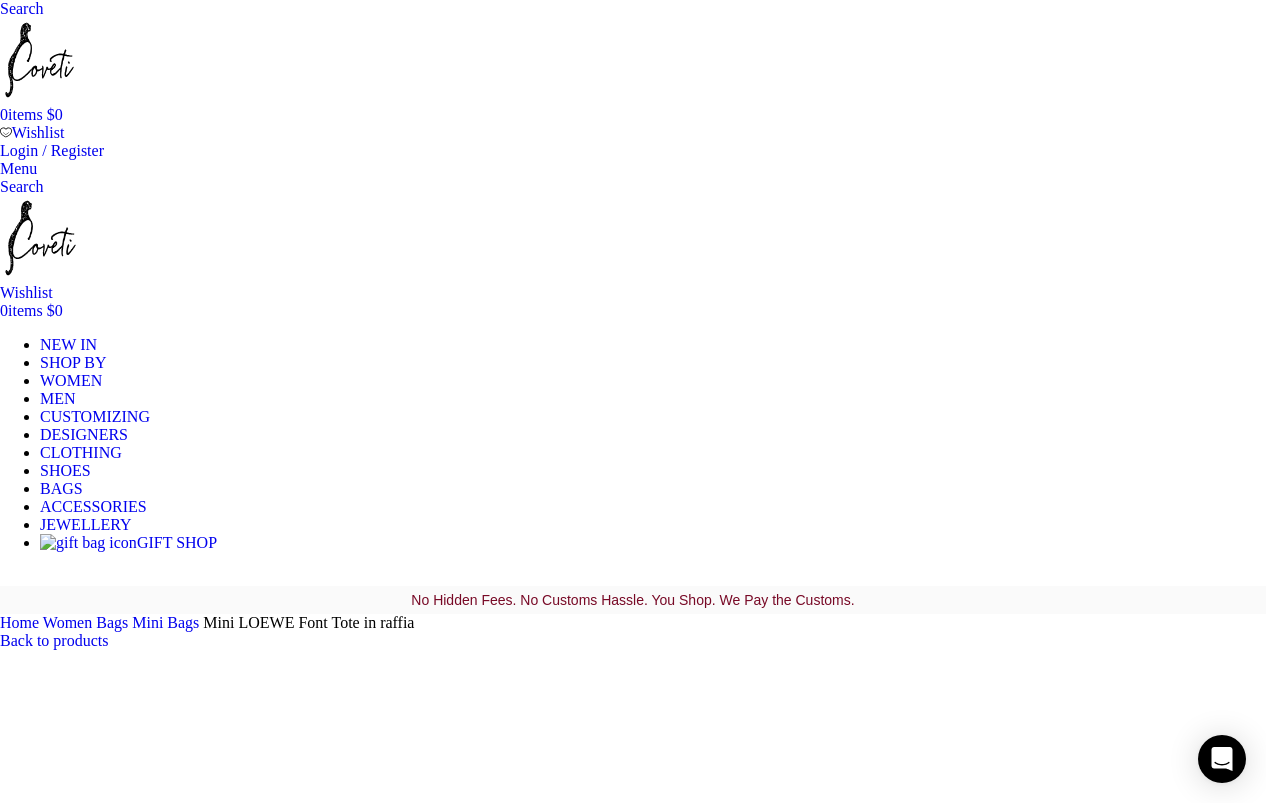 click at bounding box center (36, 2001) 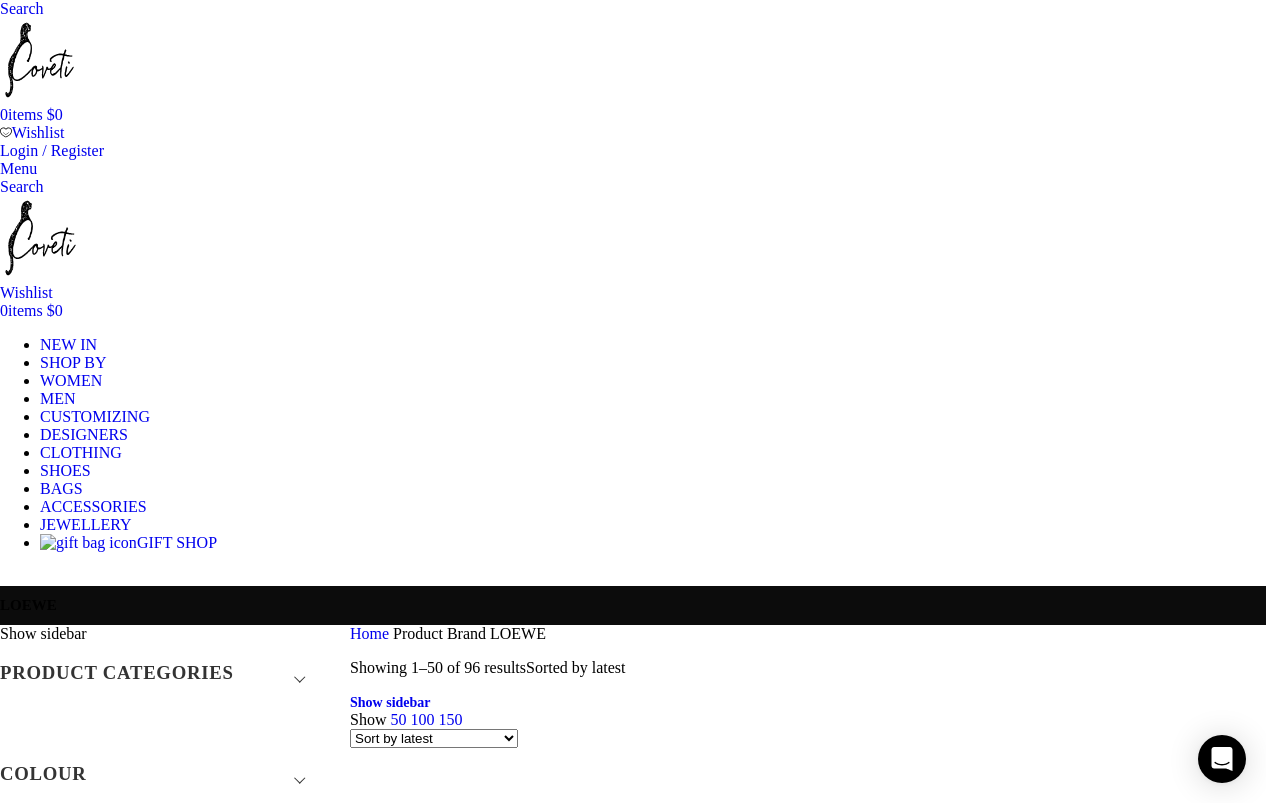 scroll, scrollTop: 996, scrollLeft: 0, axis: vertical 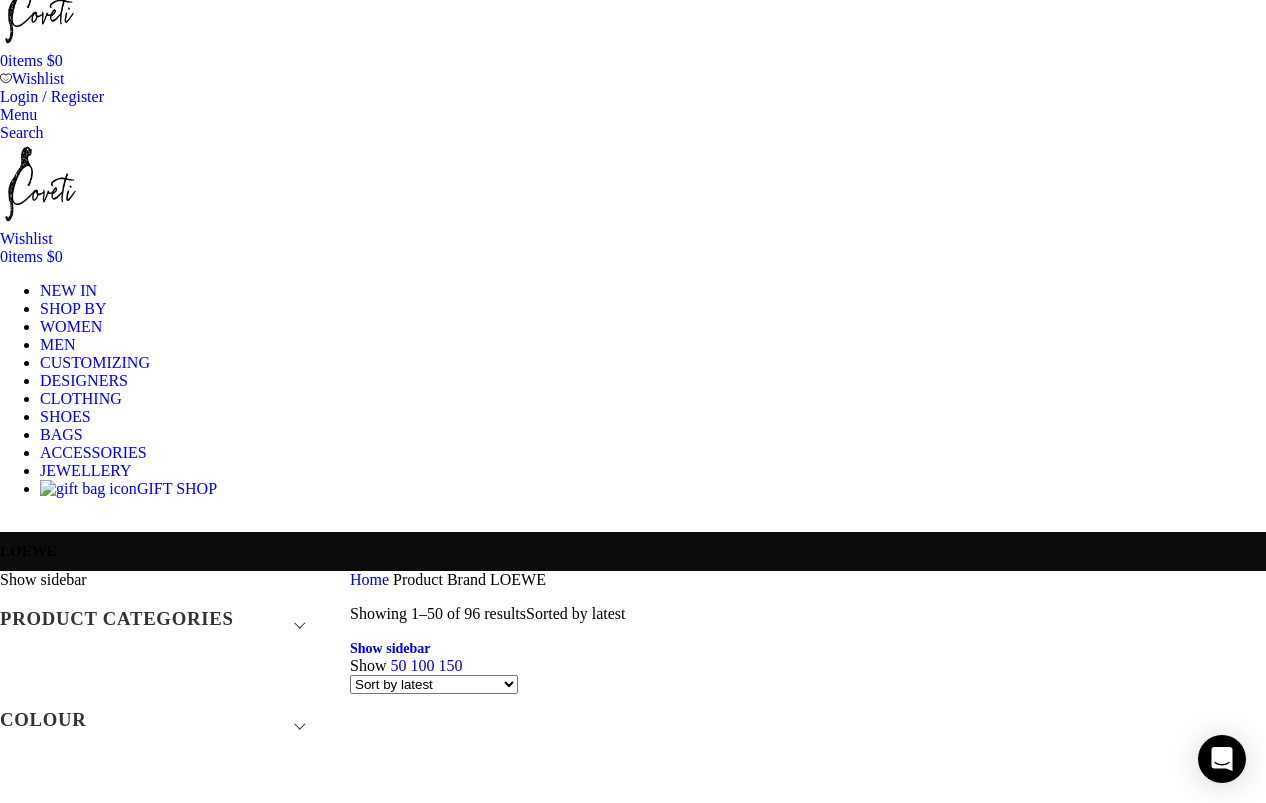 click at bounding box center [808, 2129] 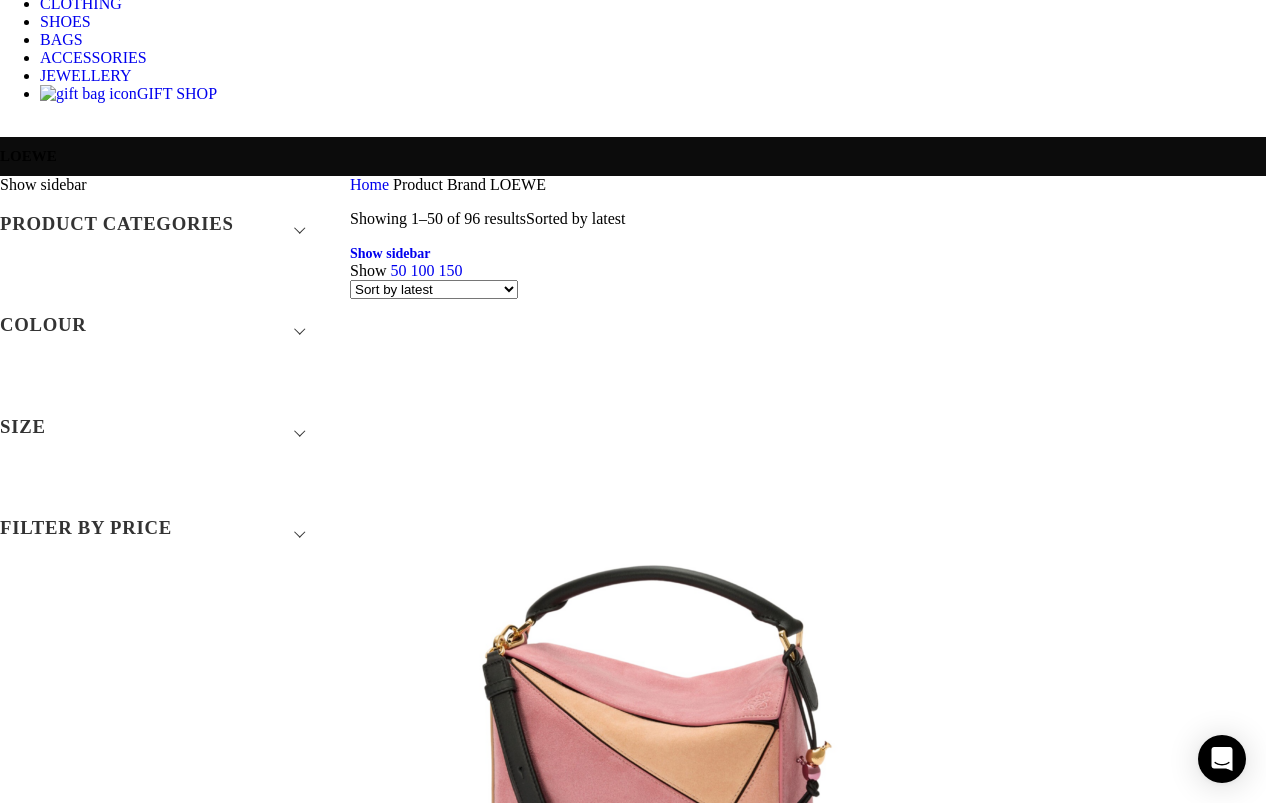 scroll, scrollTop: 532, scrollLeft: 0, axis: vertical 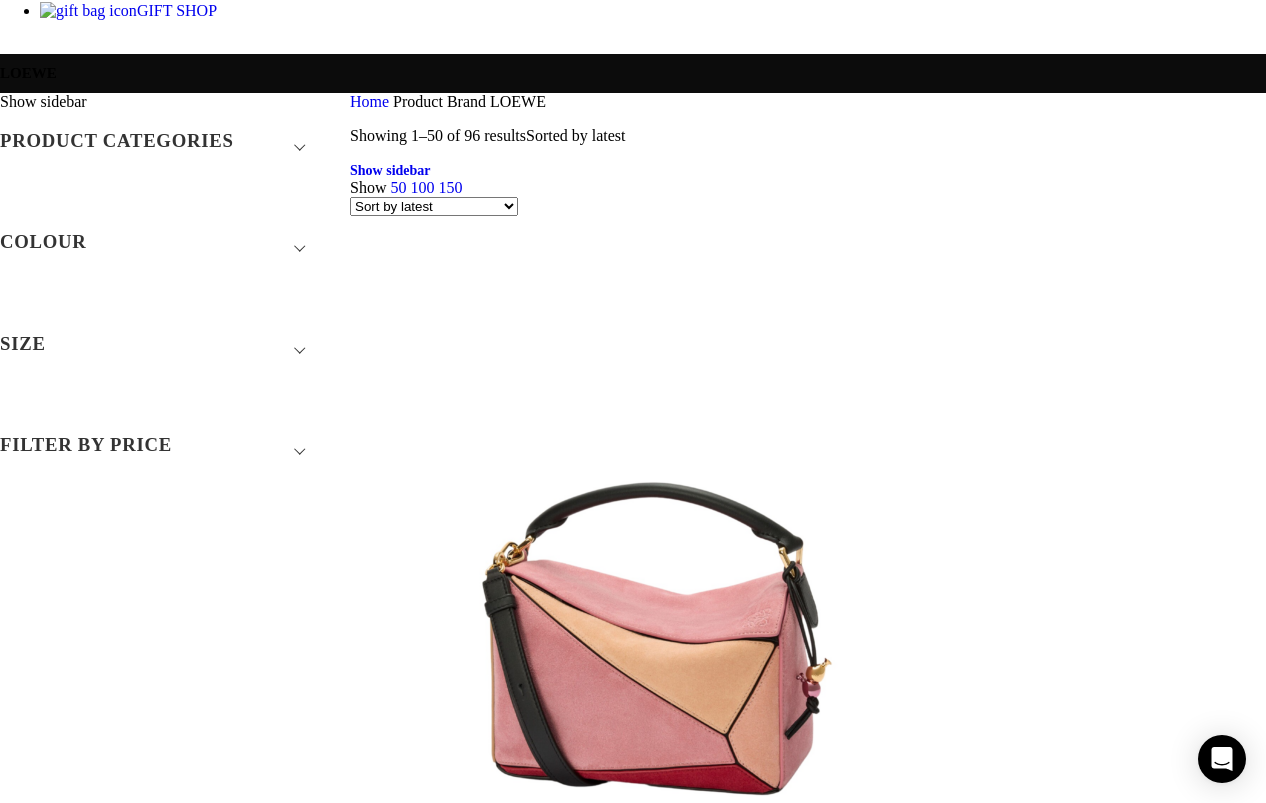 click at bounding box center (808, 2368) 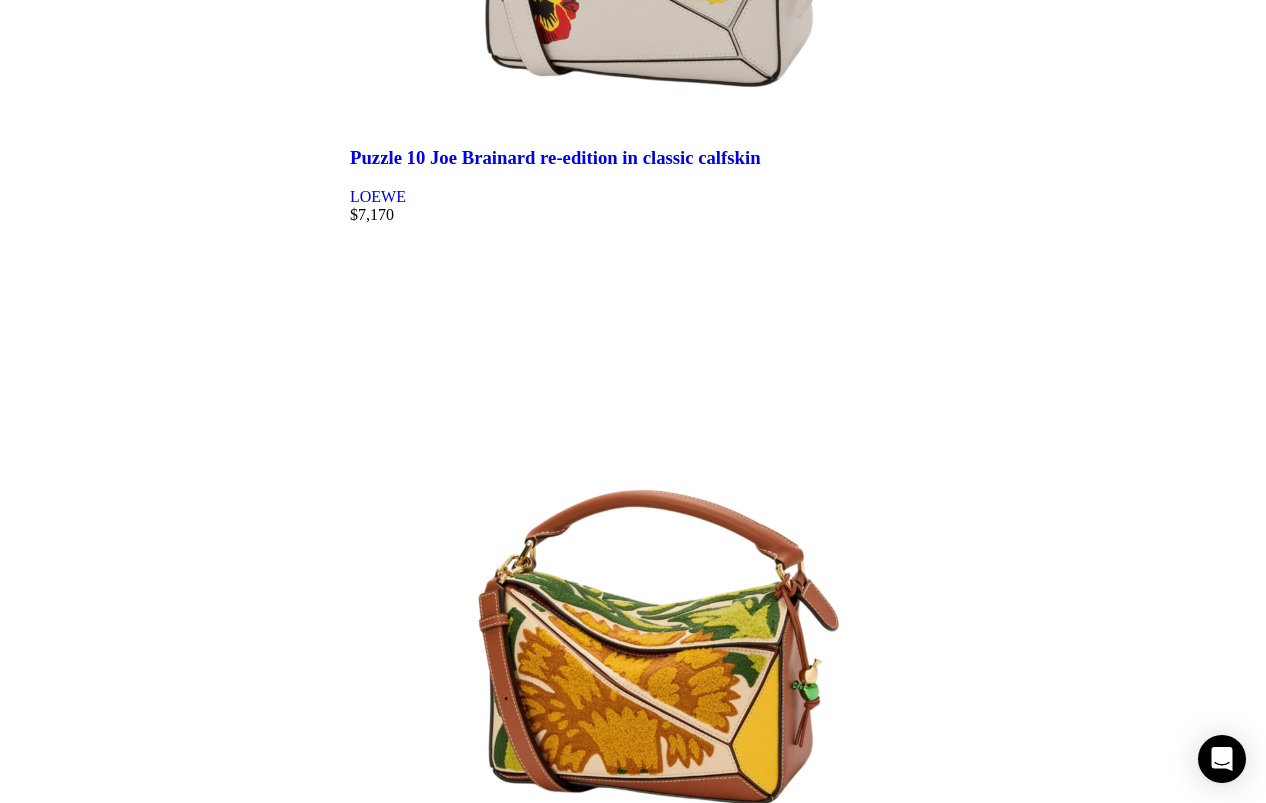 scroll, scrollTop: 6289, scrollLeft: 0, axis: vertical 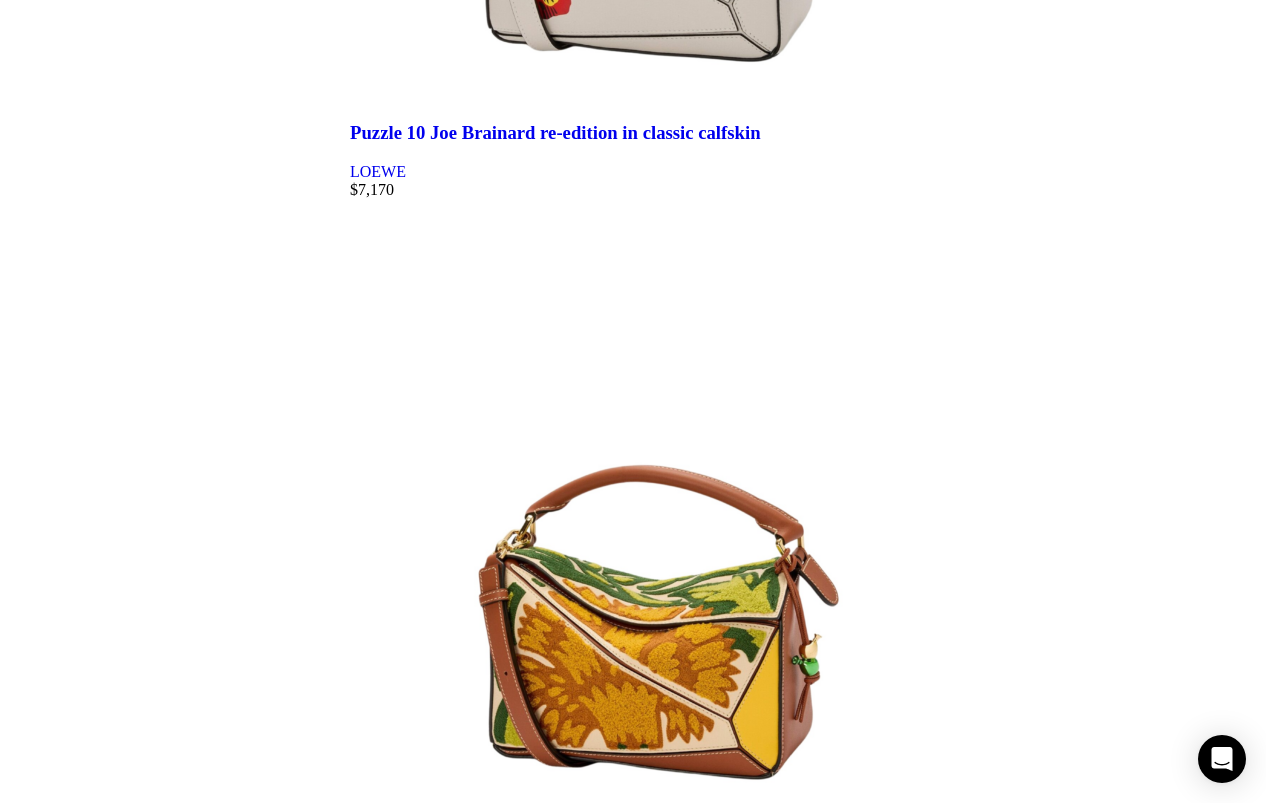 click on "2" at bounding box center [394, 30373] 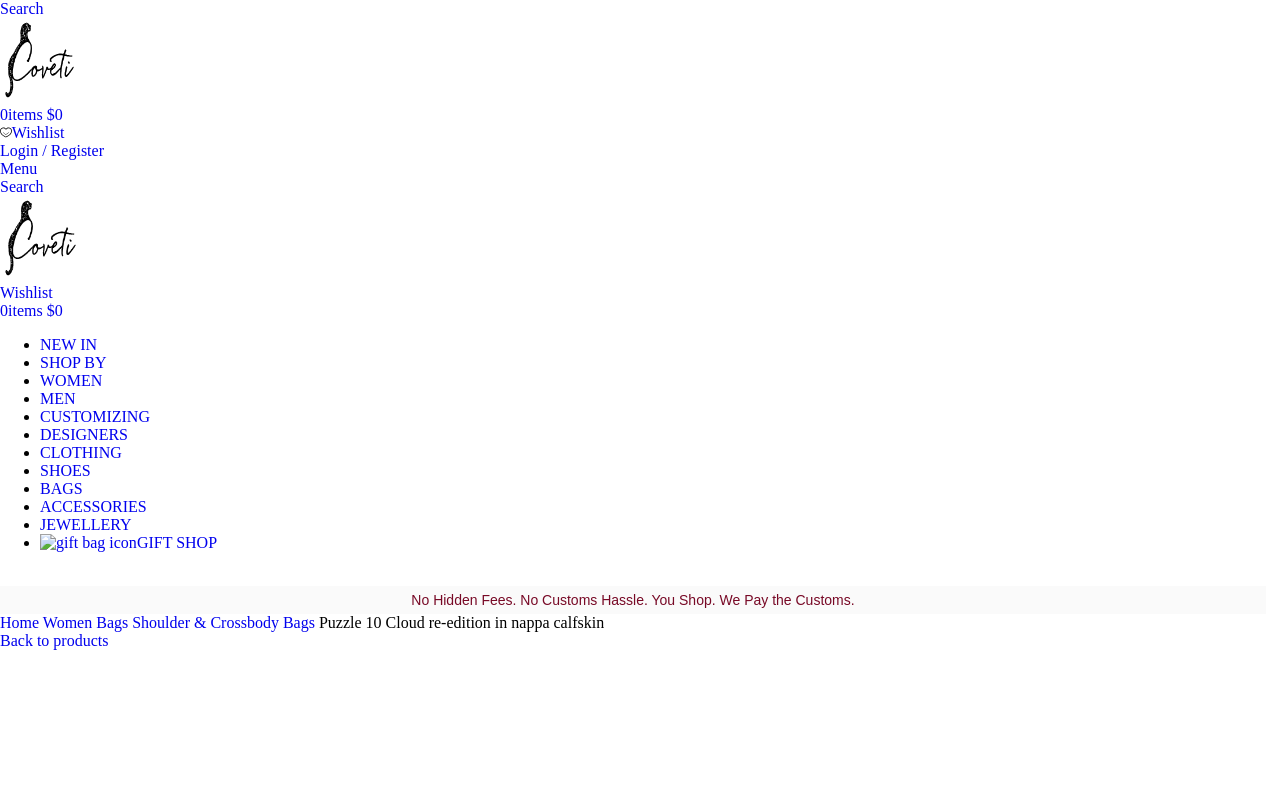 scroll, scrollTop: 574, scrollLeft: 0, axis: vertical 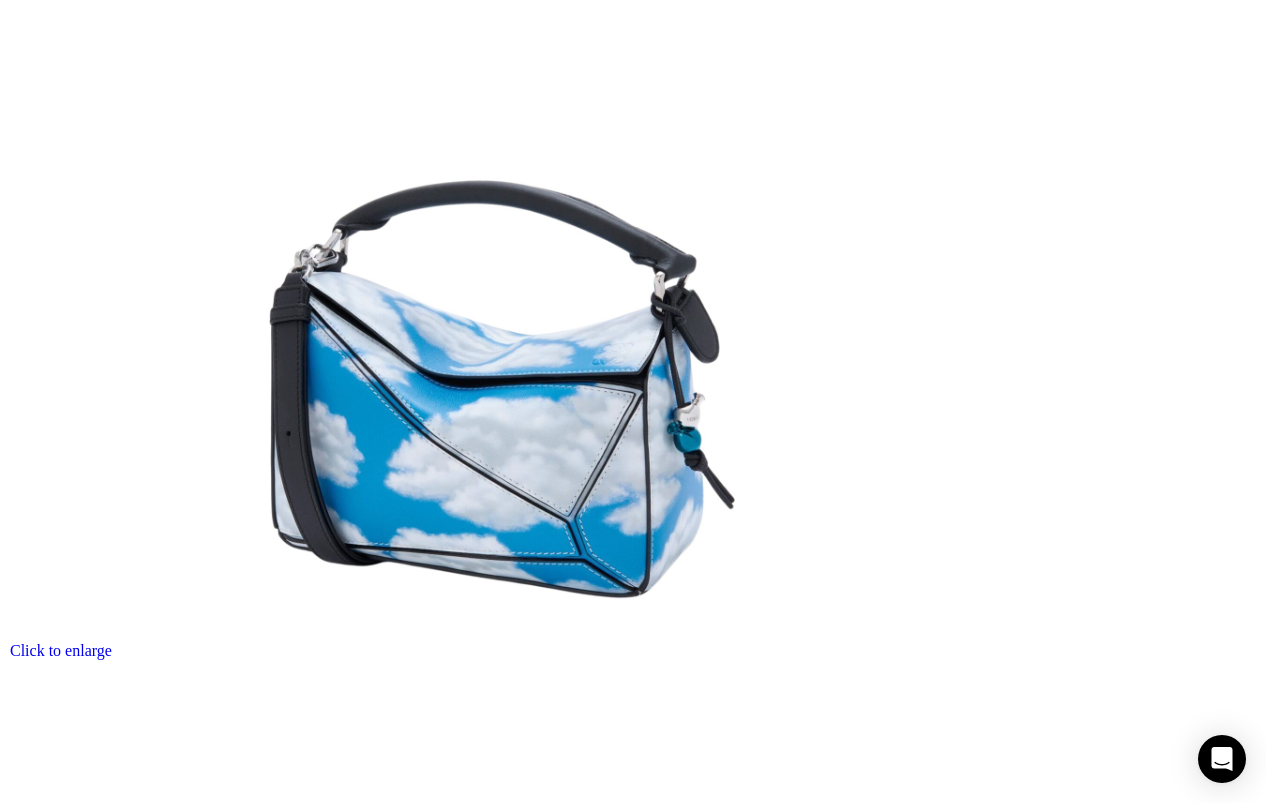 click on "Shipping & Returns" at bounding box center (104, 2063) 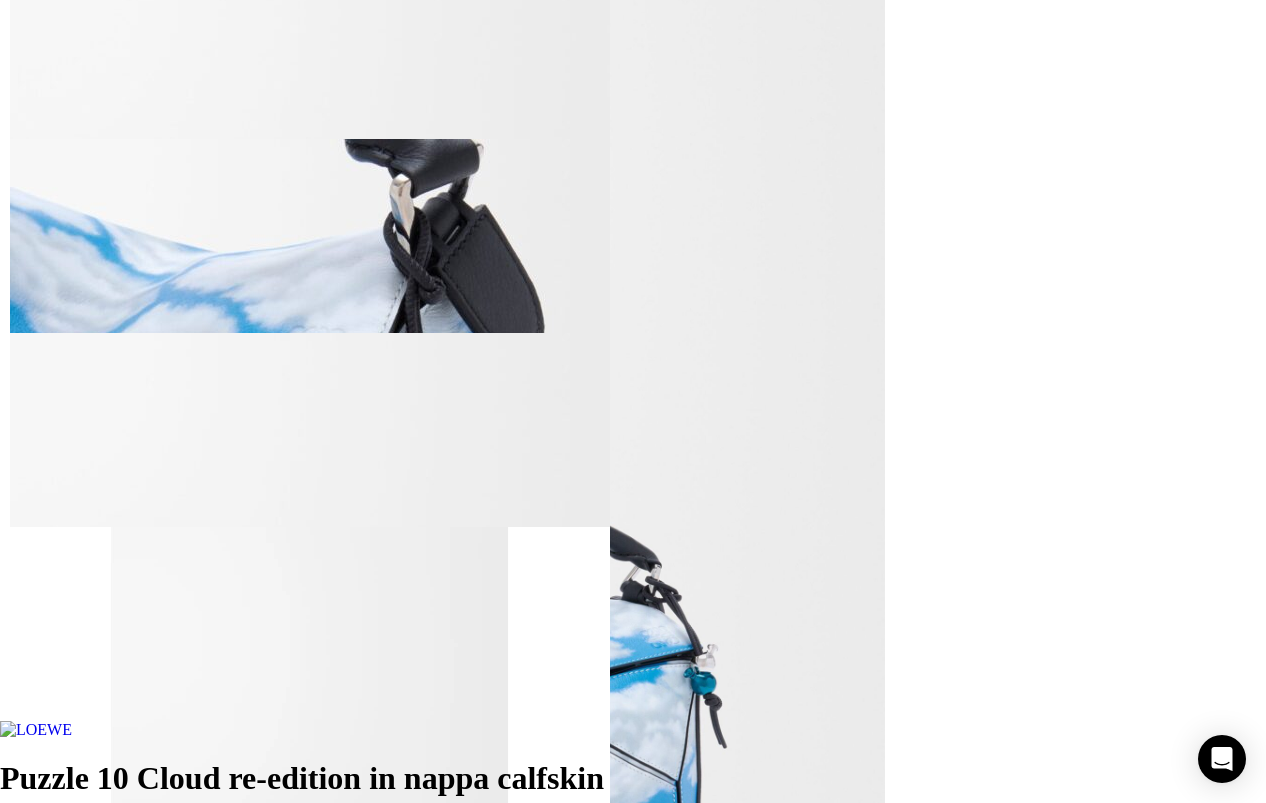 scroll, scrollTop: 2229, scrollLeft: 0, axis: vertical 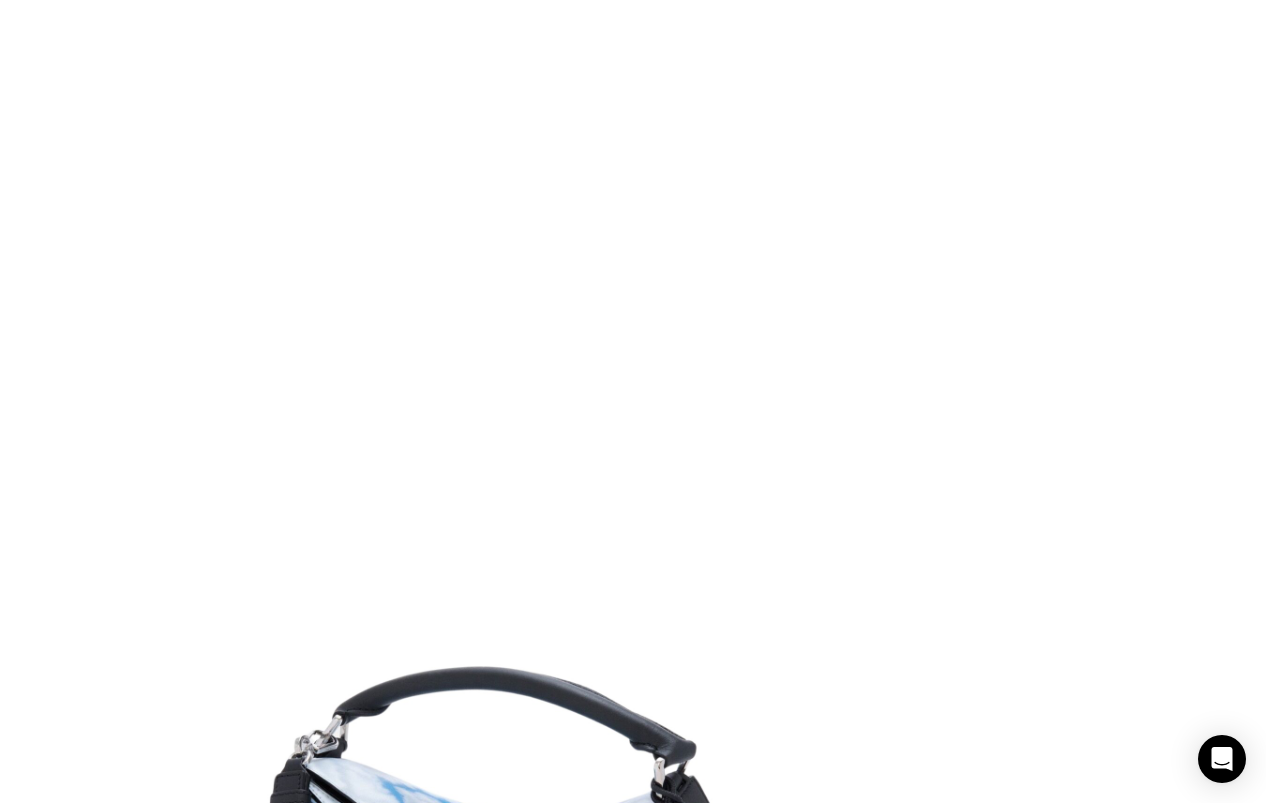 click at bounding box center (633, 1128) 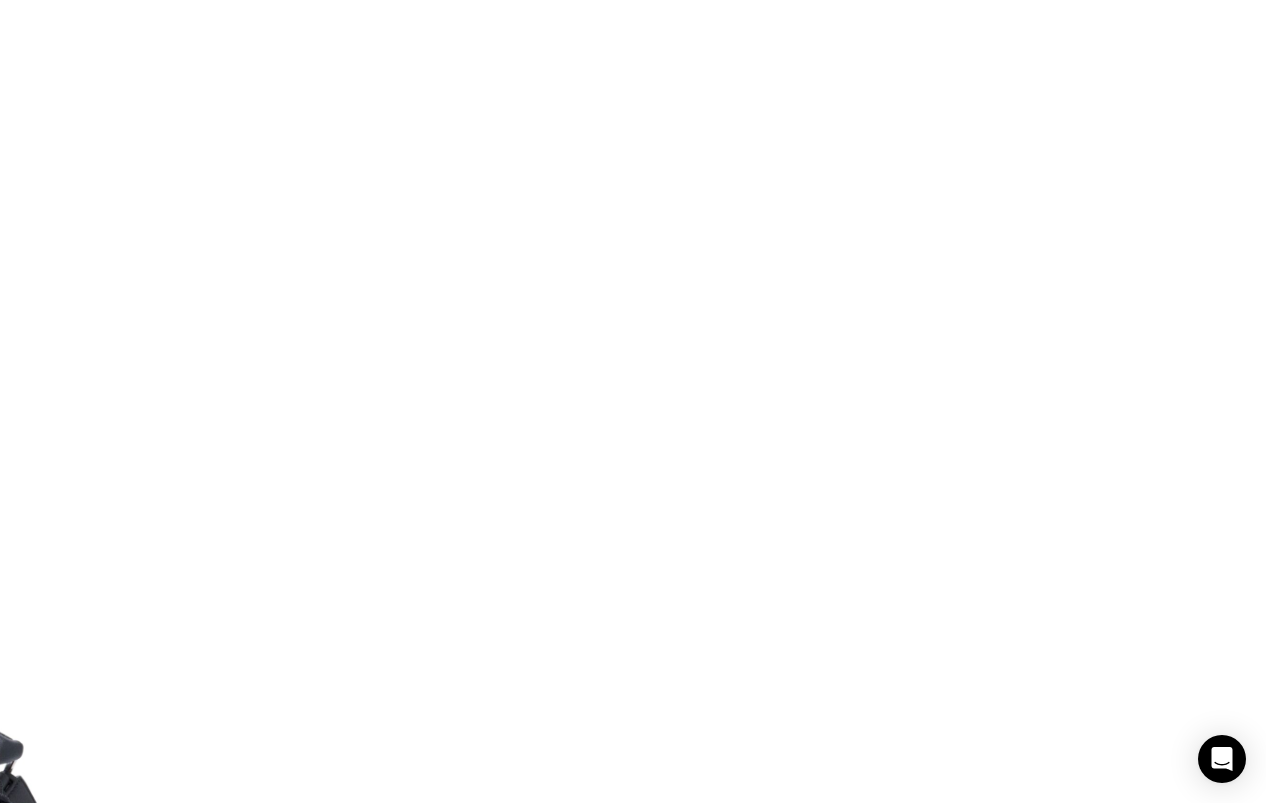 click at bounding box center (633, 1128) 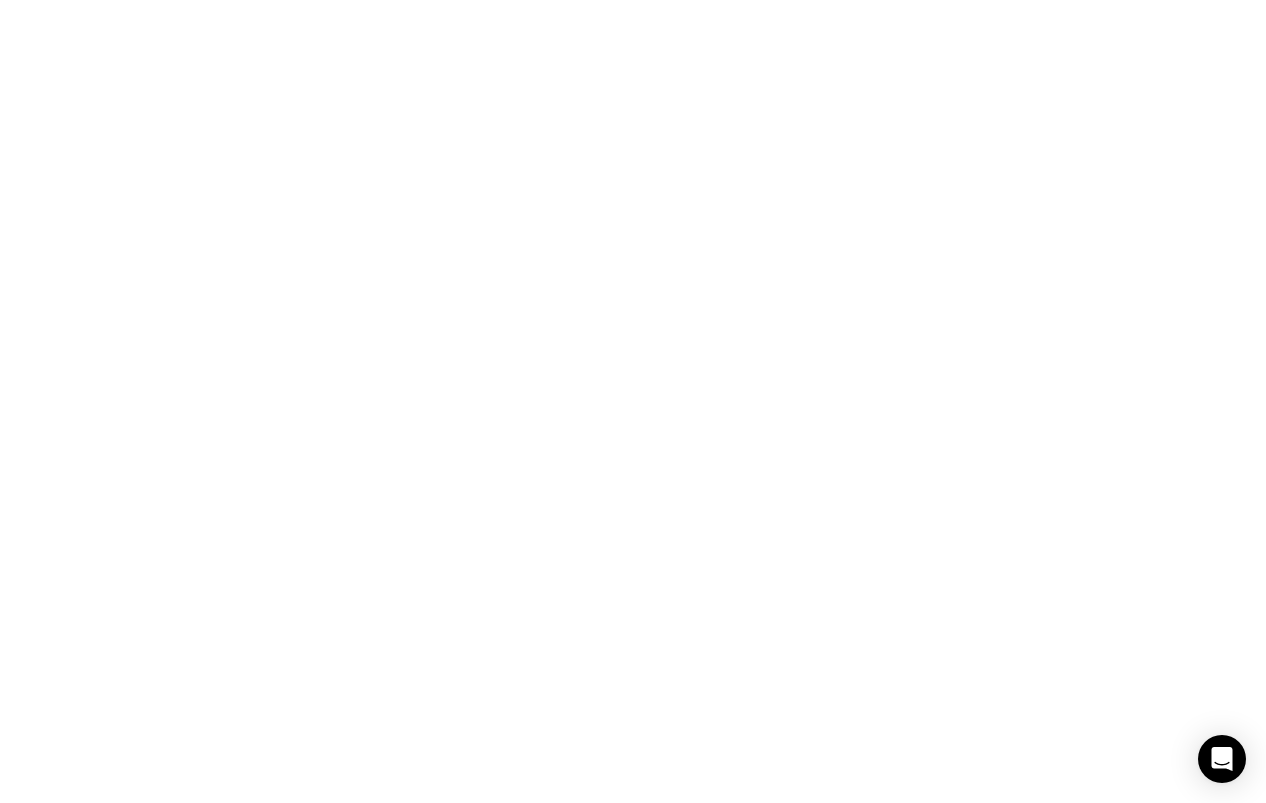 scroll, scrollTop: 0, scrollLeft: 2105, axis: horizontal 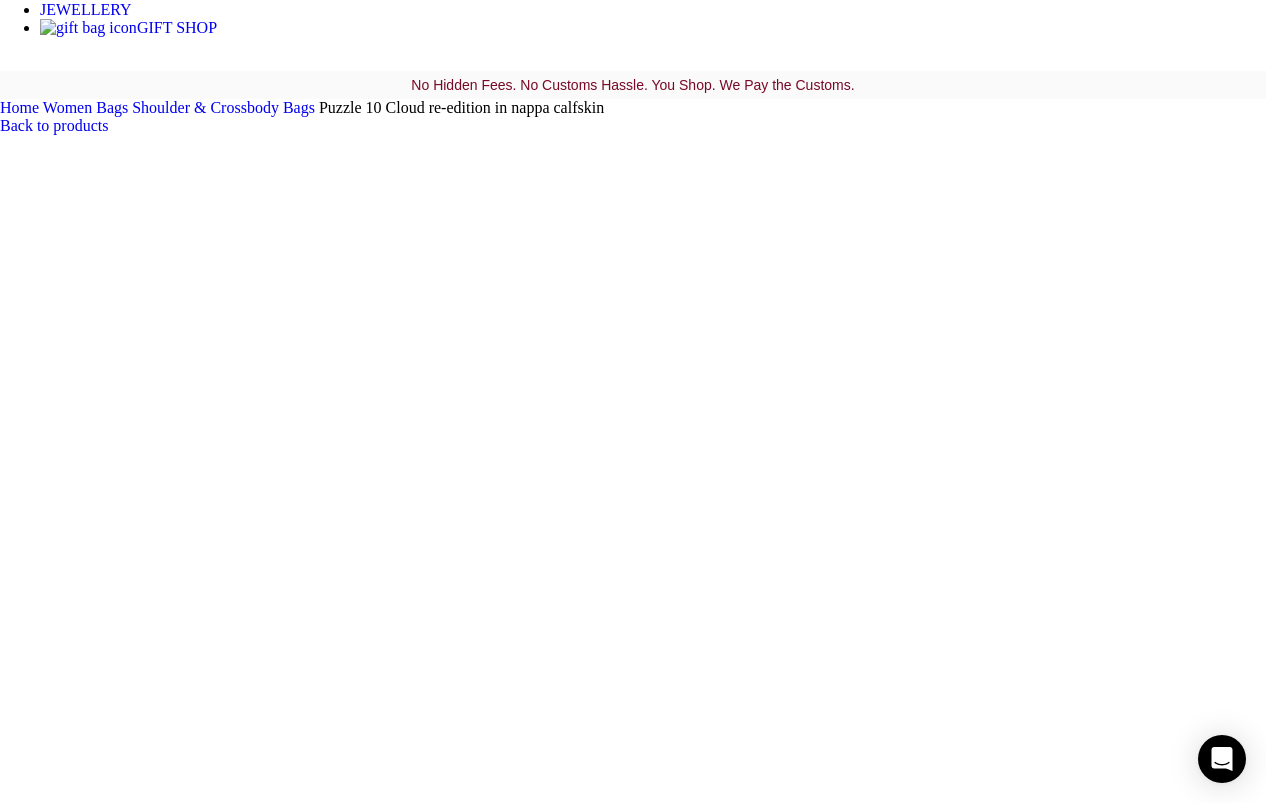 click at bounding box center (633, 953) 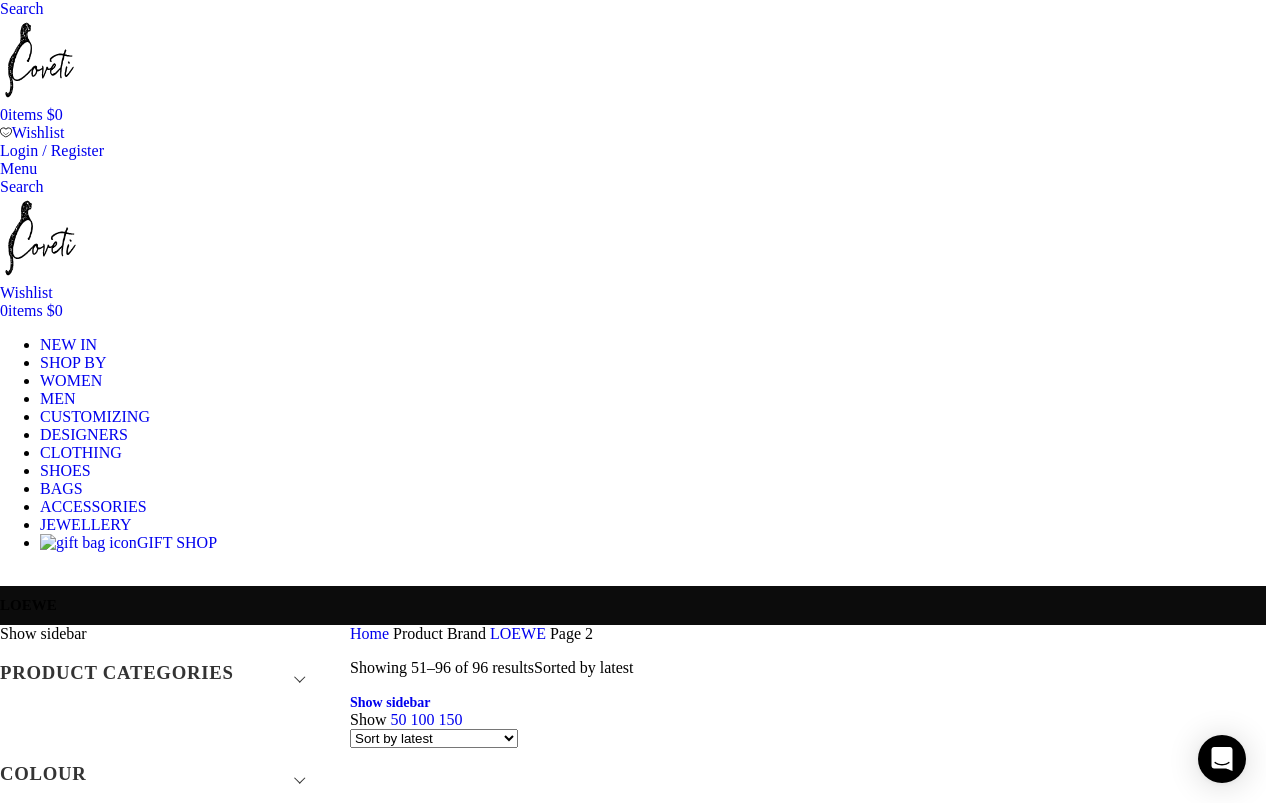 scroll, scrollTop: 298, scrollLeft: 1, axis: both 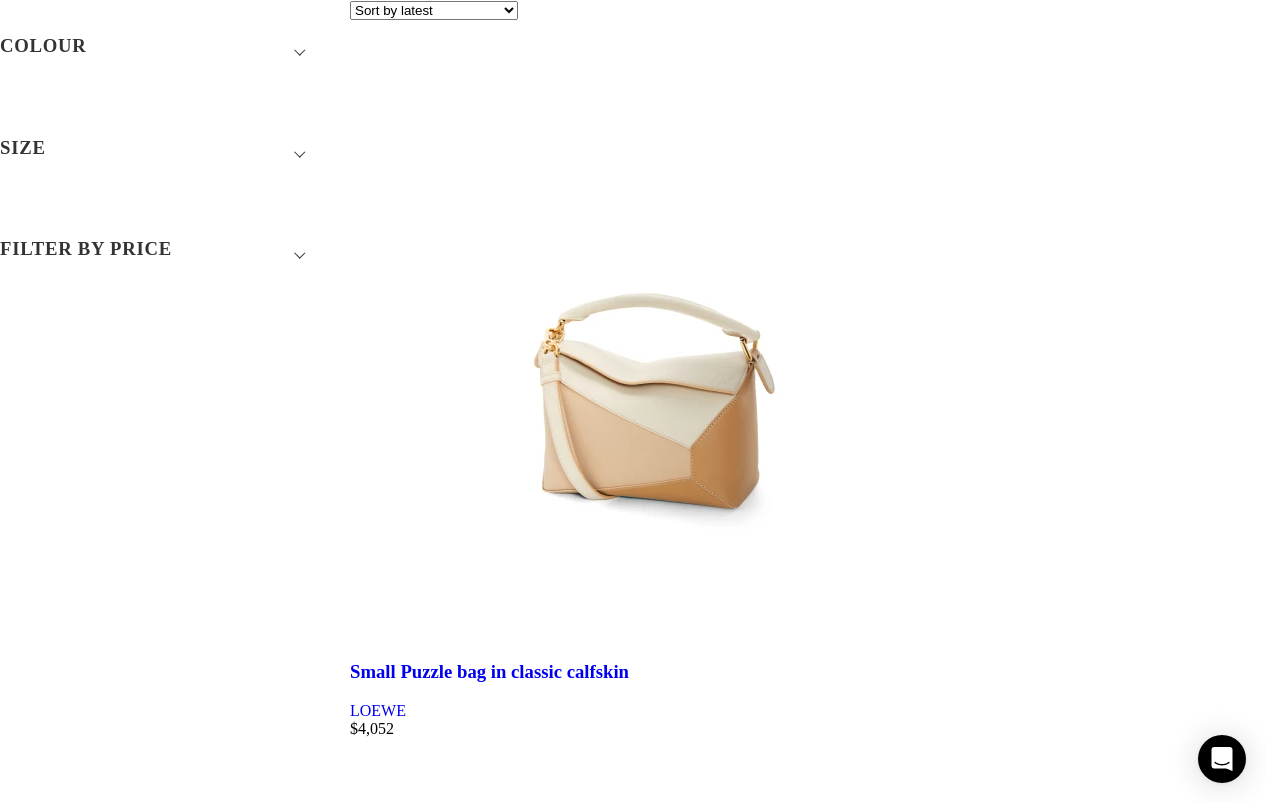 click at bounding box center (808, 4325) 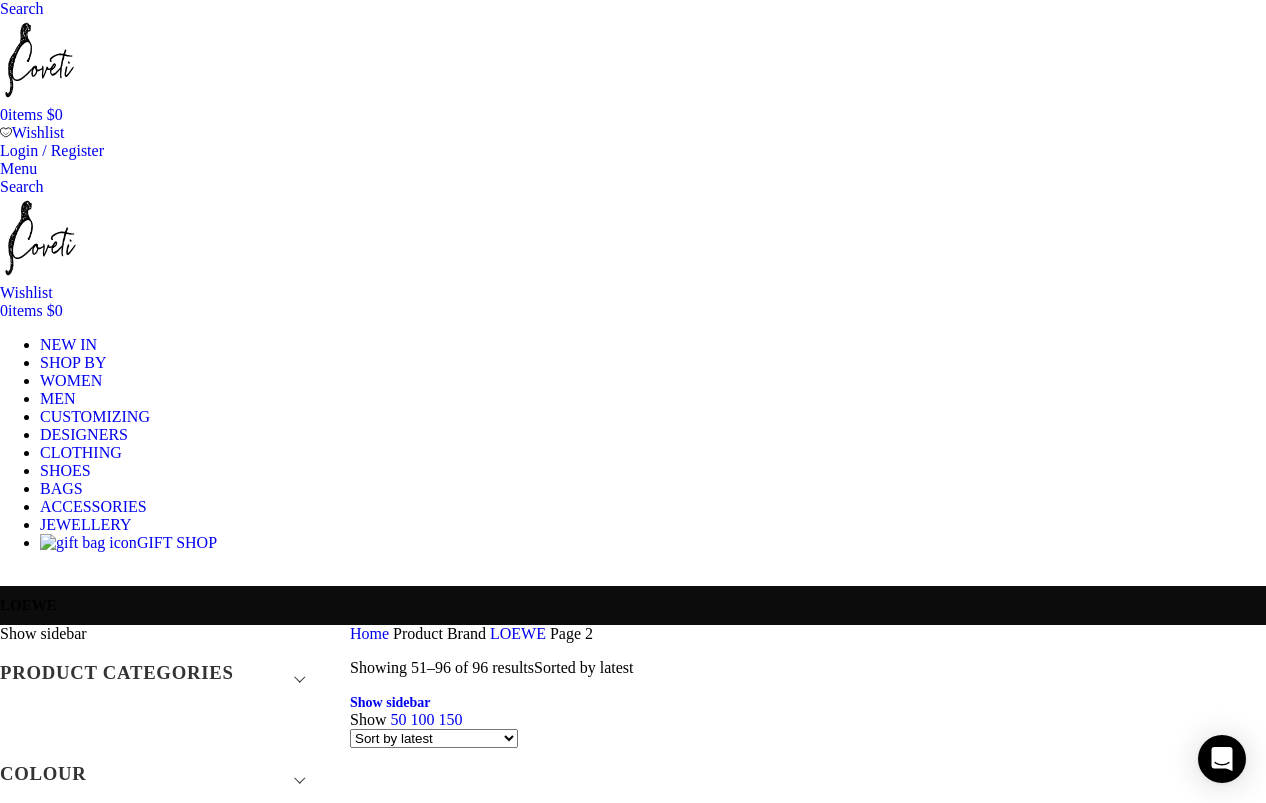 scroll, scrollTop: 0, scrollLeft: 0, axis: both 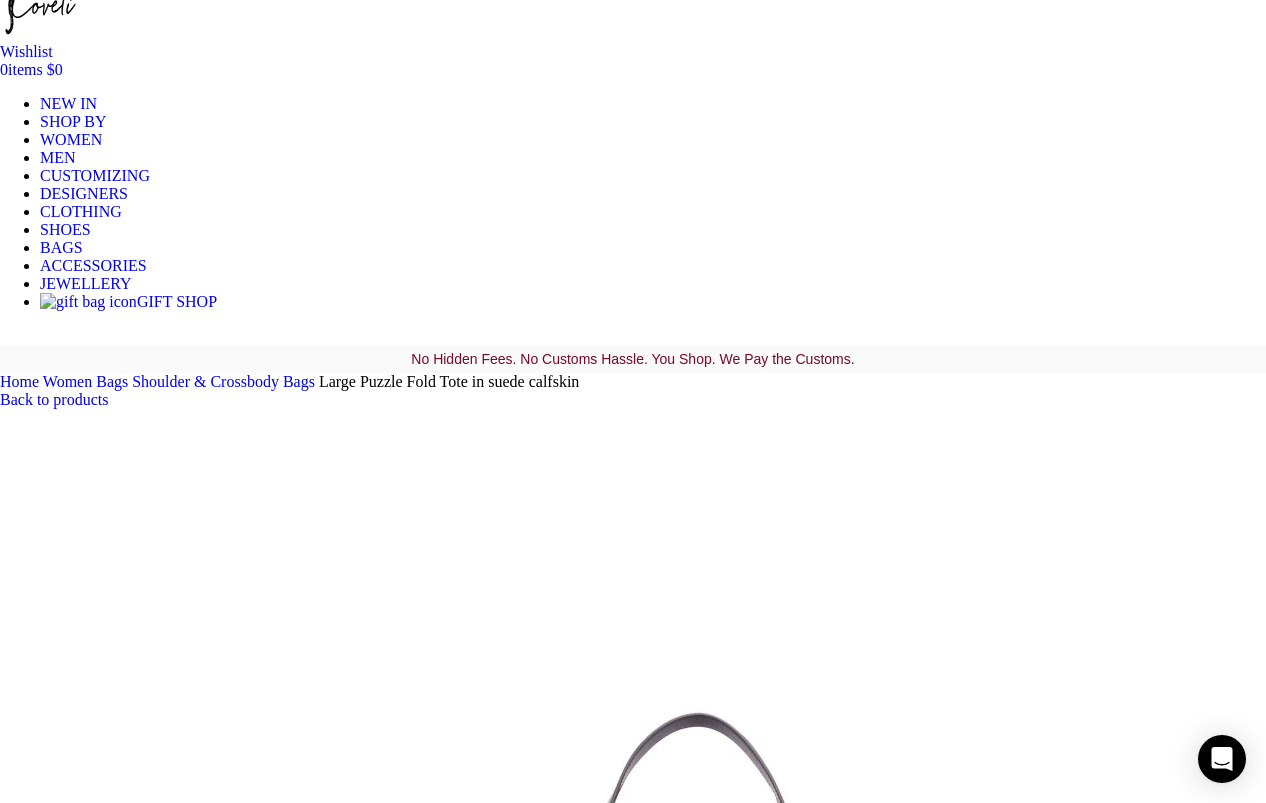 click at bounding box center (36, 2014) 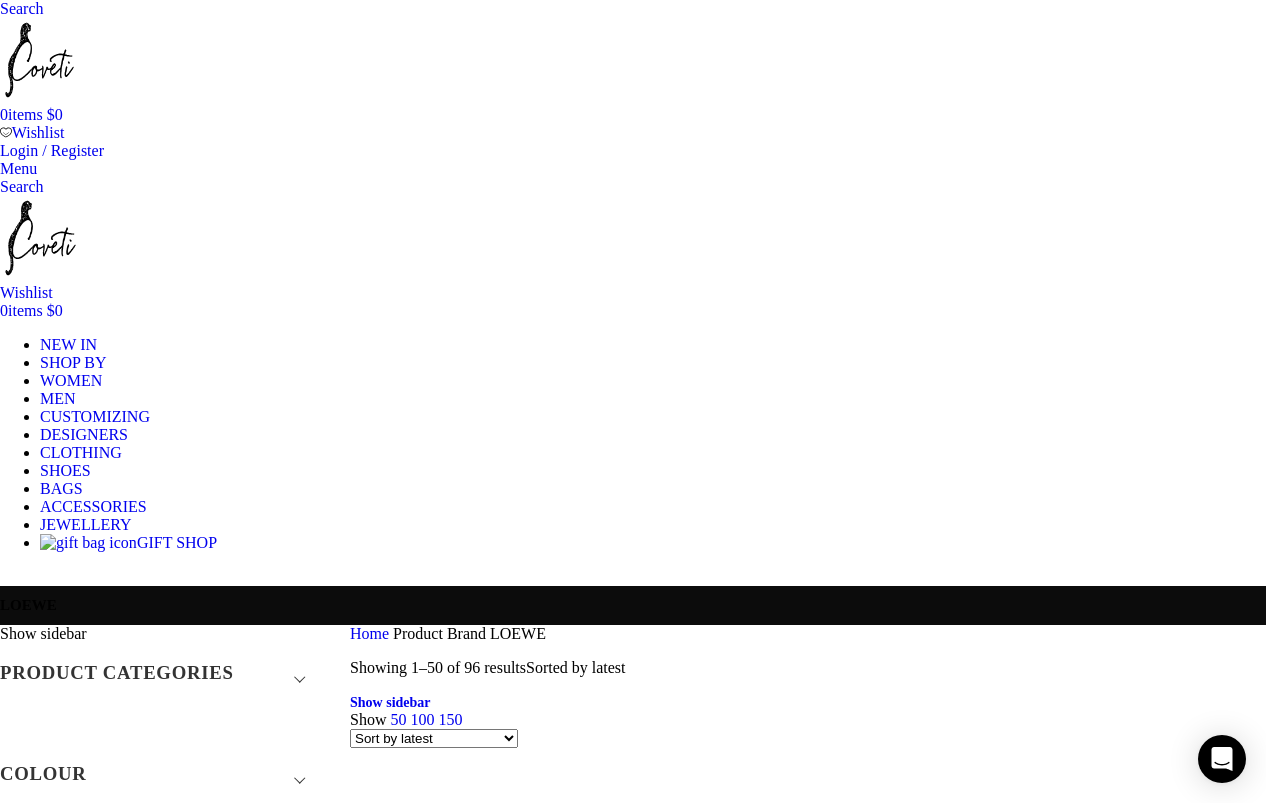 scroll, scrollTop: 1162, scrollLeft: 0, axis: vertical 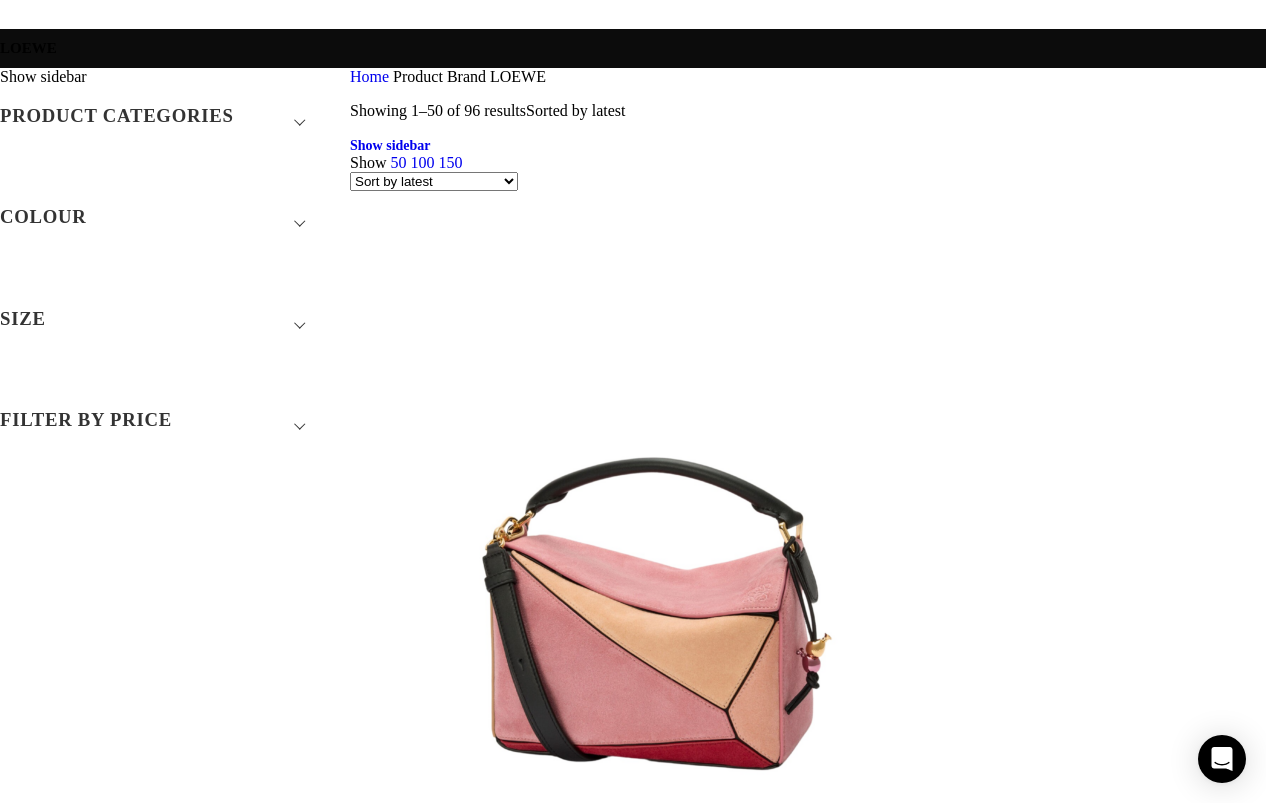 click at bounding box center [808, 3061] 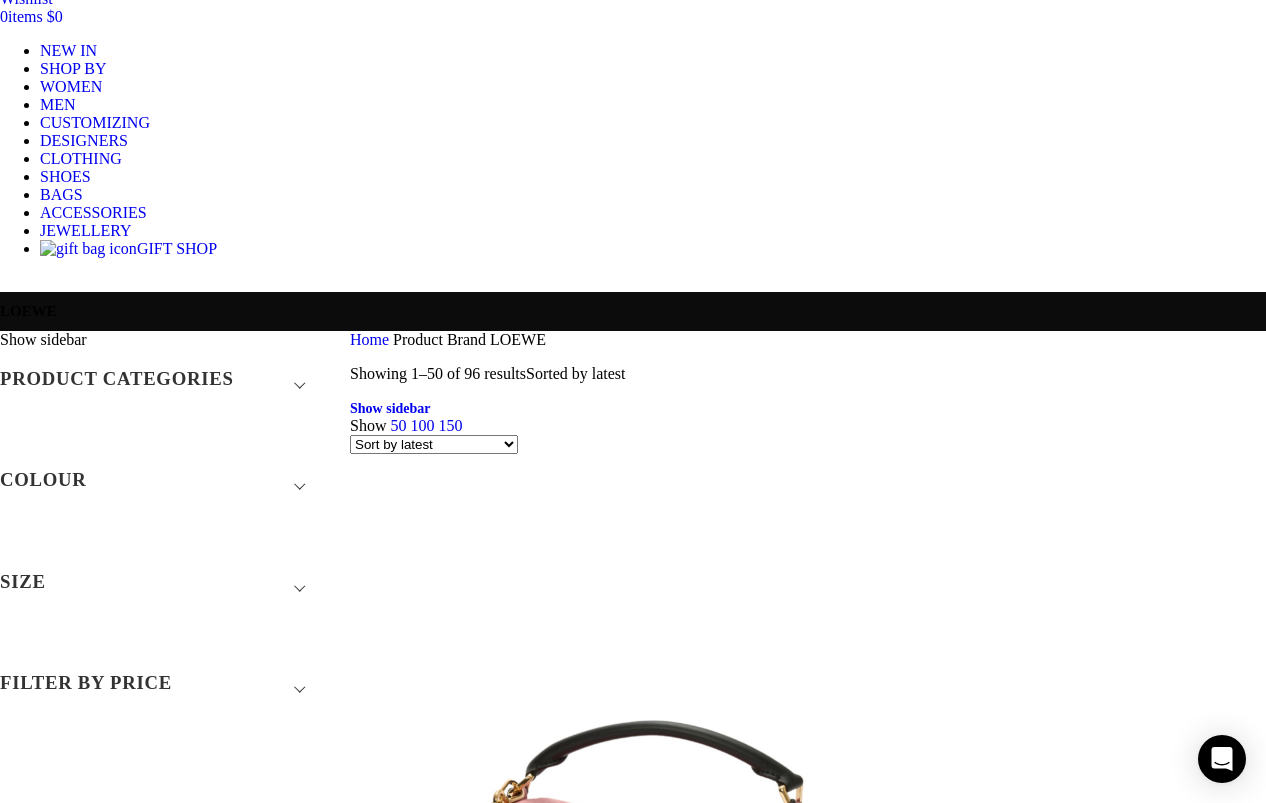 scroll, scrollTop: 345, scrollLeft: 0, axis: vertical 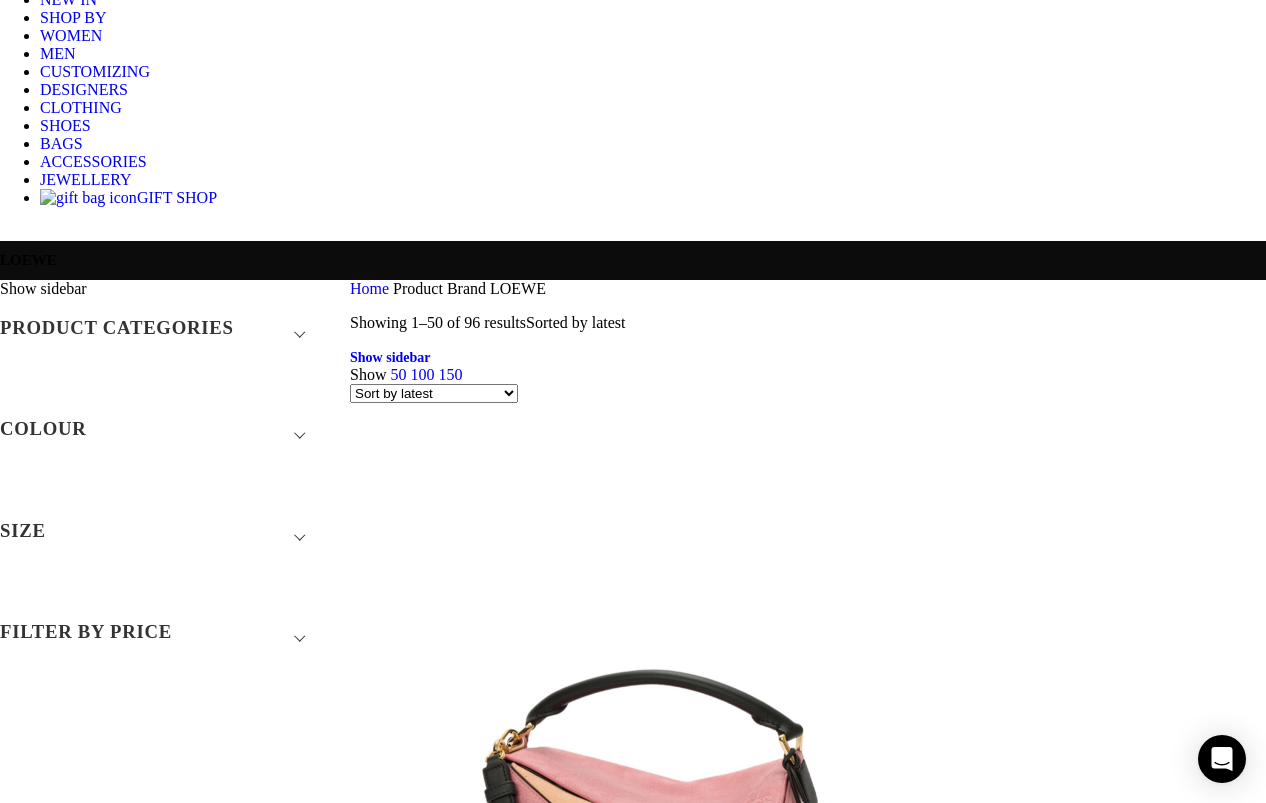 click at bounding box center (808, 2555) 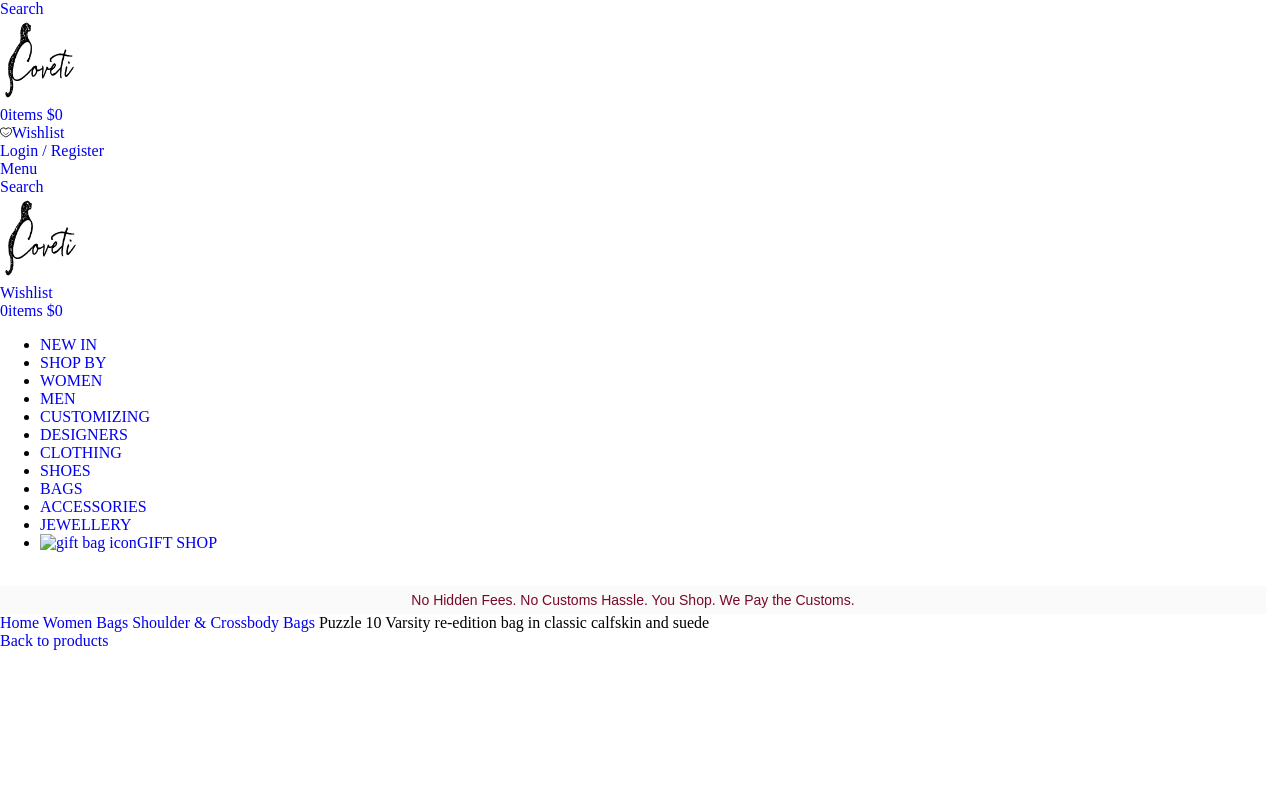 scroll, scrollTop: 0, scrollLeft: 0, axis: both 